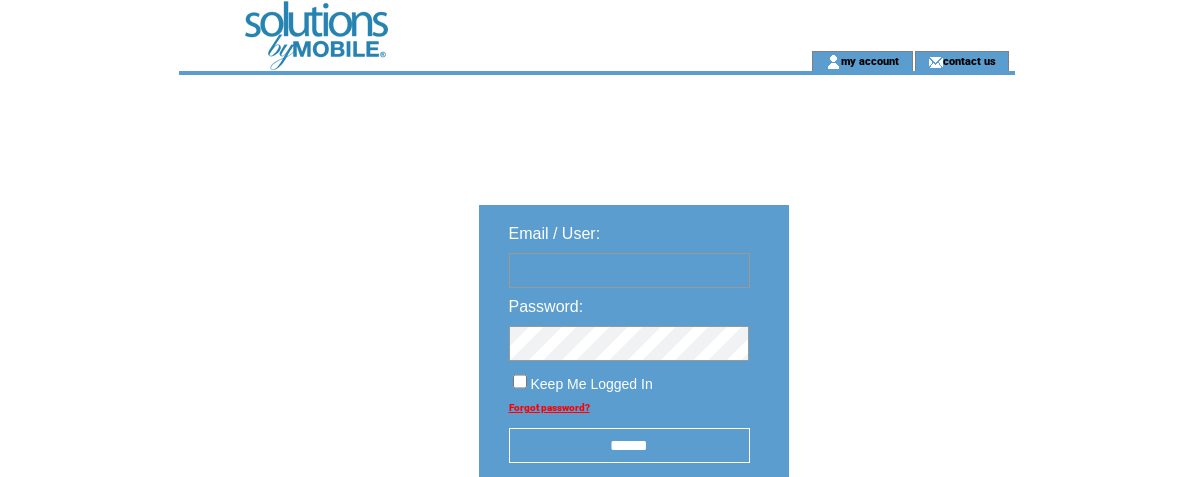 scroll, scrollTop: 0, scrollLeft: 0, axis: both 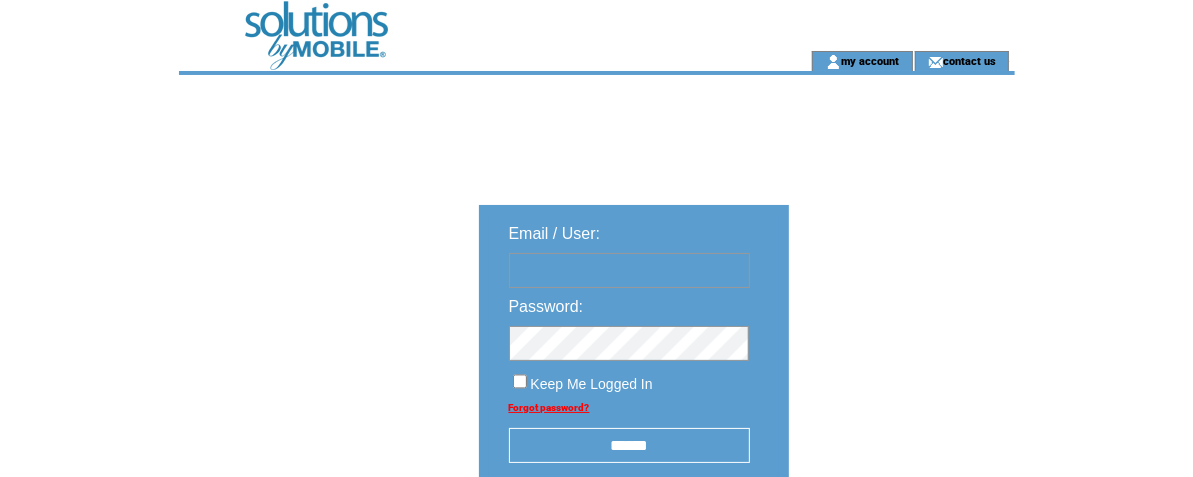 type on "**********" 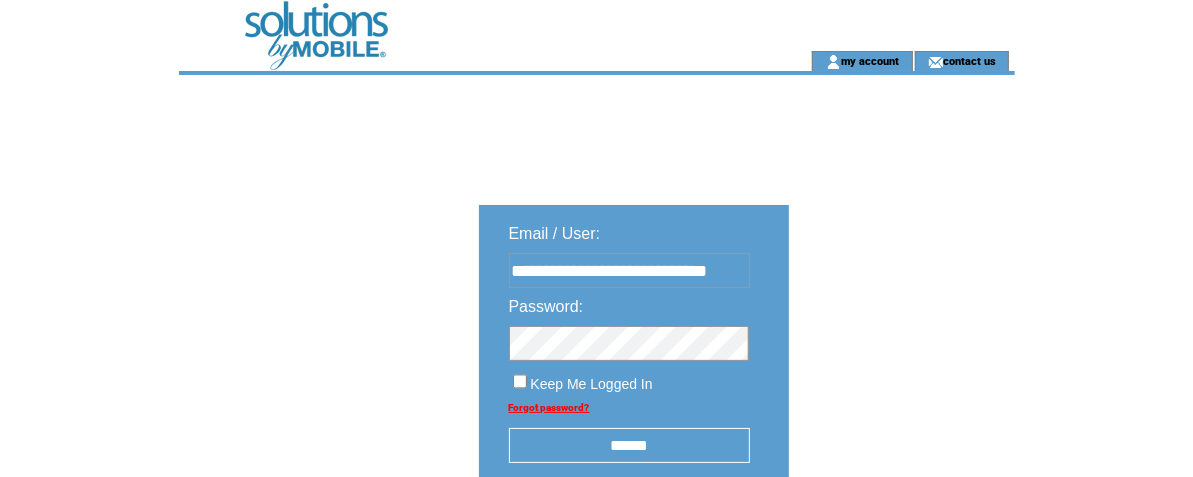 click on "******" at bounding box center [629, 445] 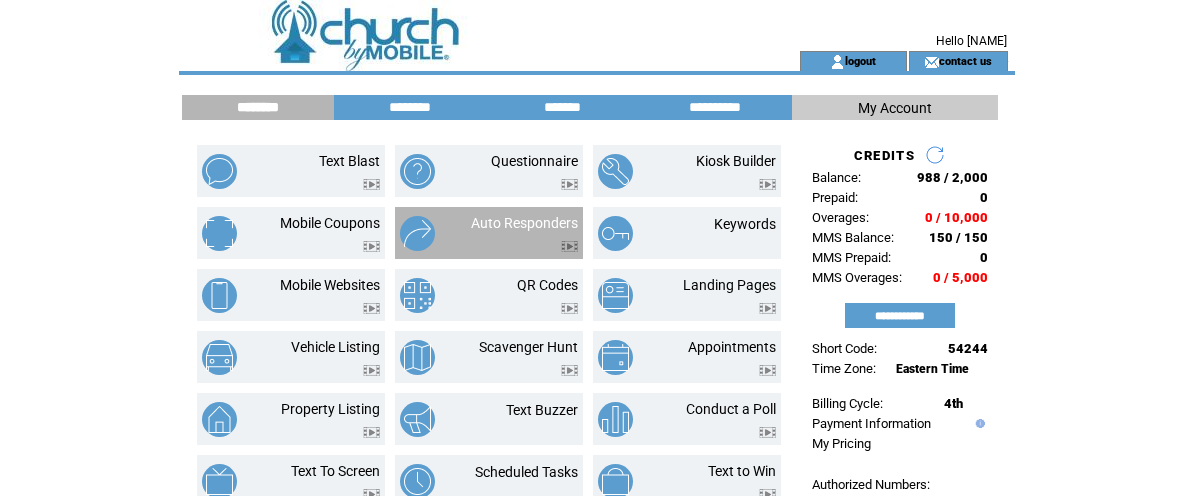 scroll, scrollTop: 0, scrollLeft: 0, axis: both 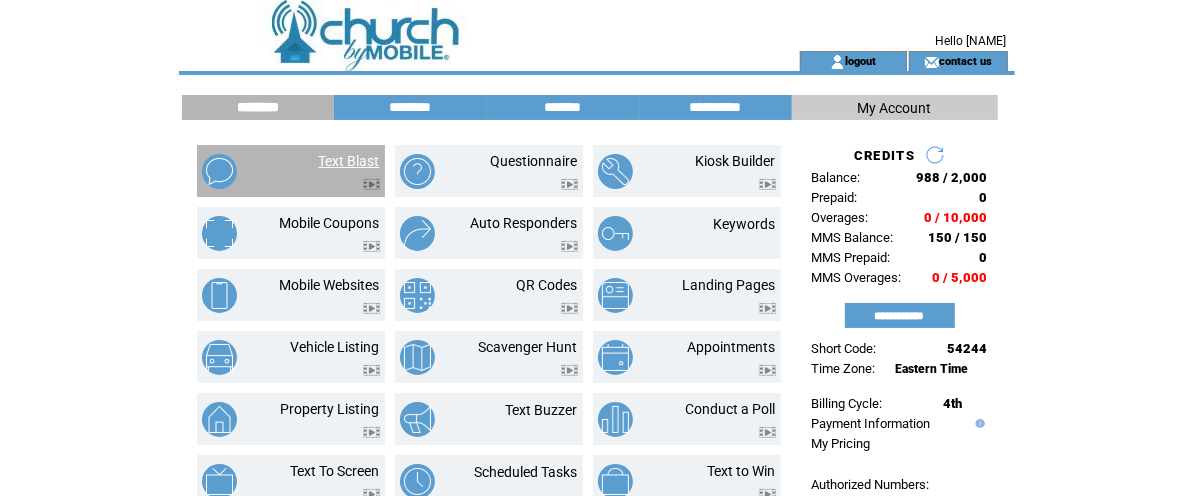 click on "Text Blast" at bounding box center [349, 161] 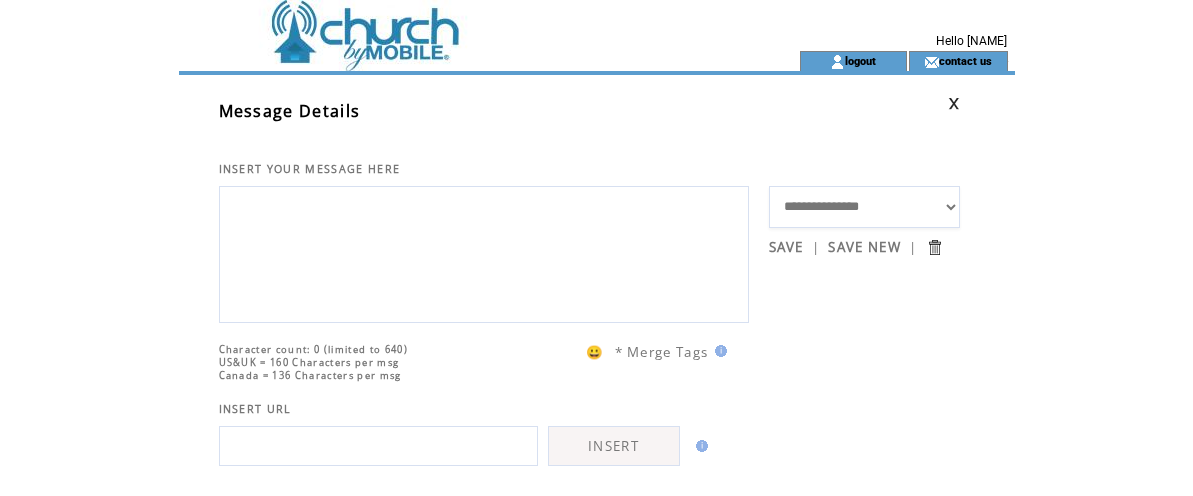 scroll, scrollTop: 0, scrollLeft: 0, axis: both 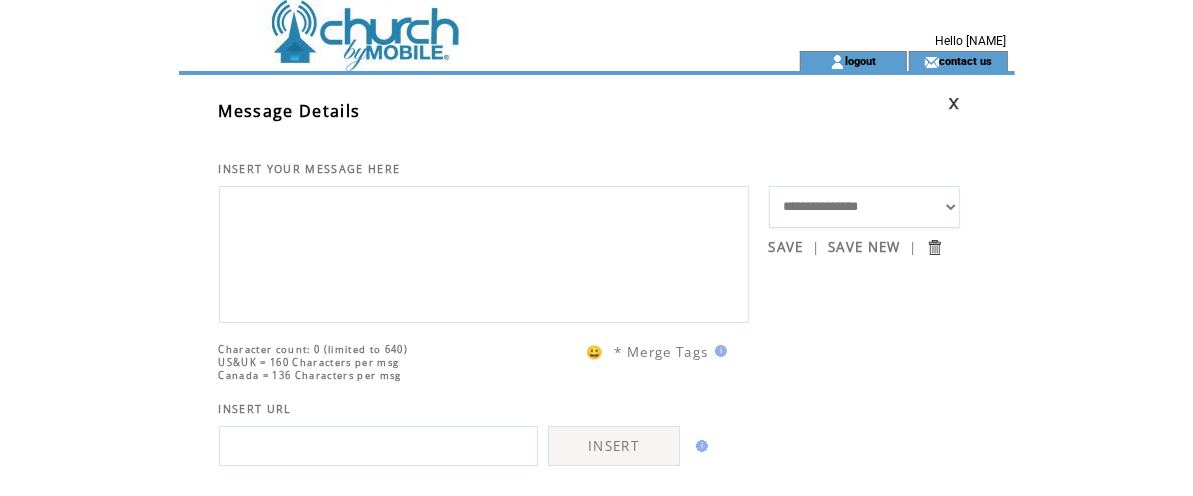 click at bounding box center [484, 252] 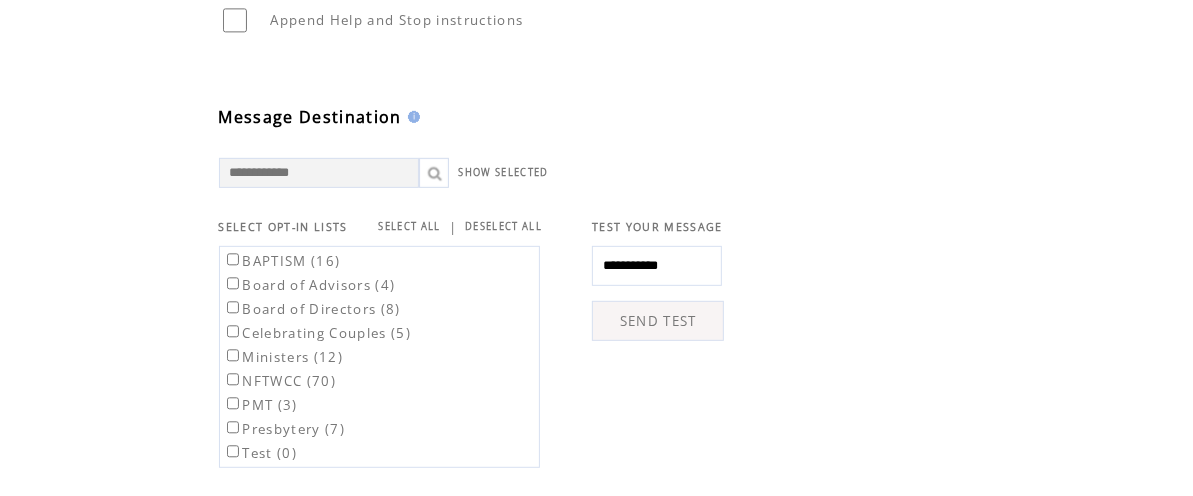 scroll, scrollTop: 510, scrollLeft: 0, axis: vertical 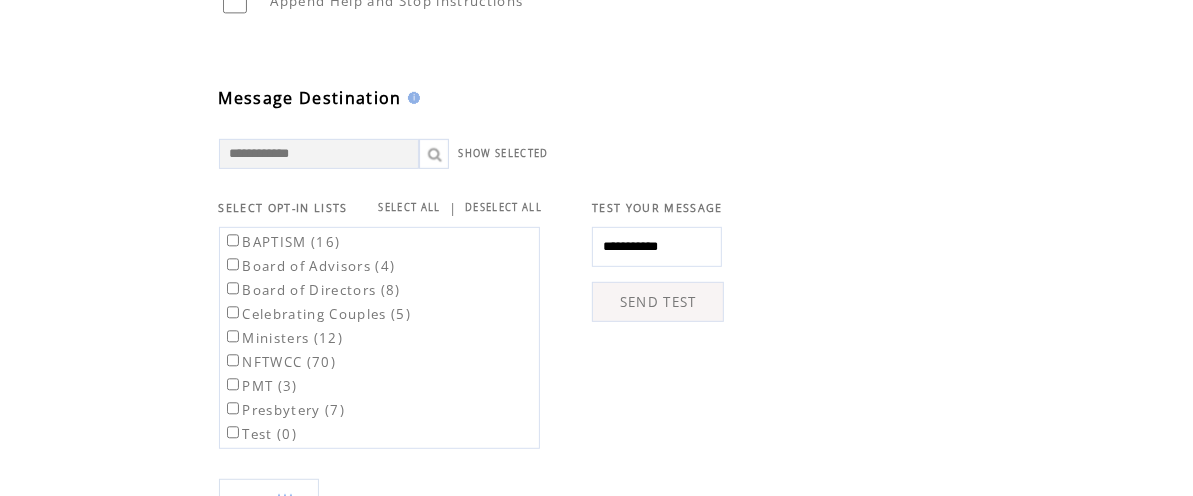 type on "**********" 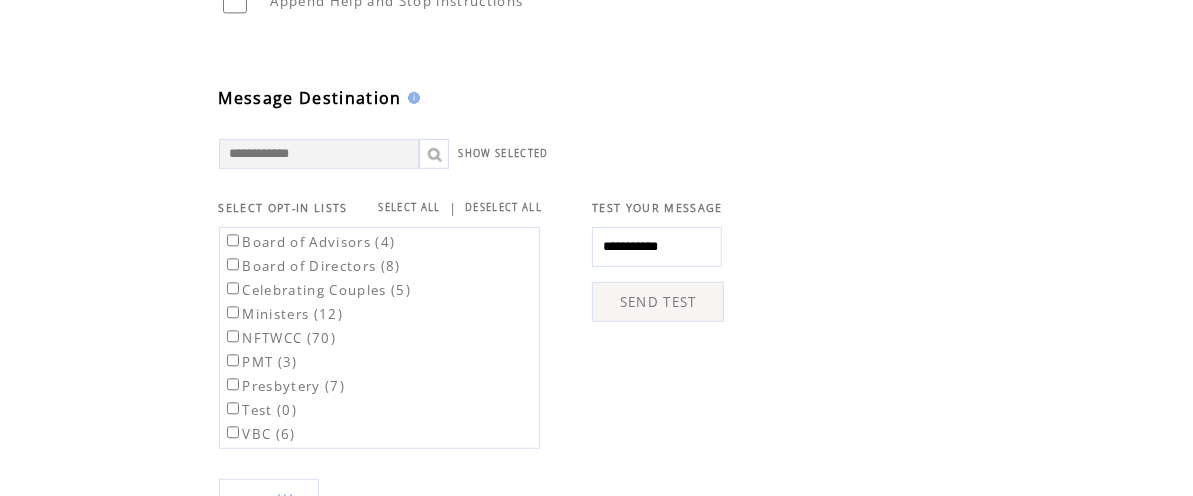 scroll, scrollTop: 51, scrollLeft: 0, axis: vertical 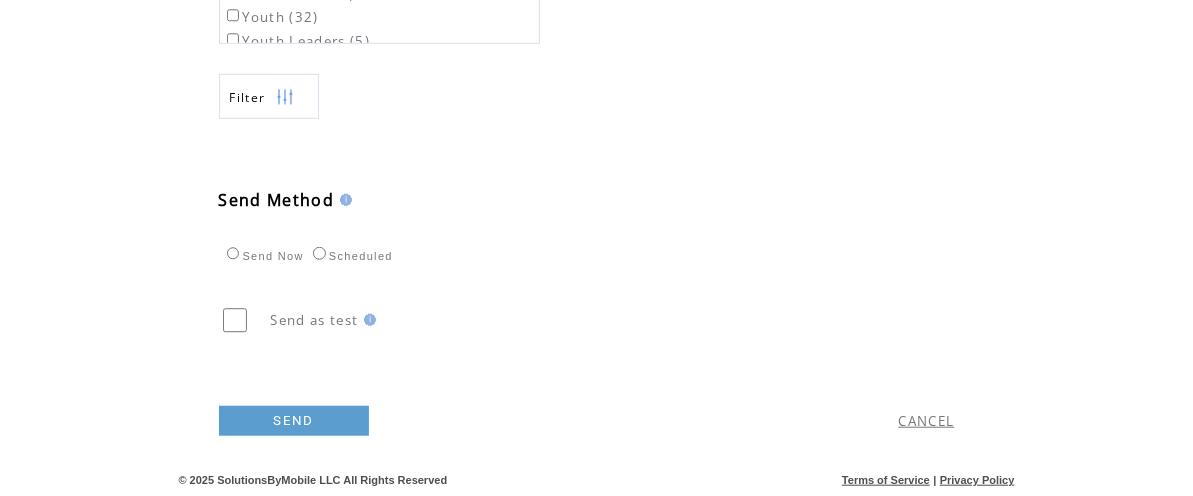 click on "SEND" at bounding box center [428, 416] 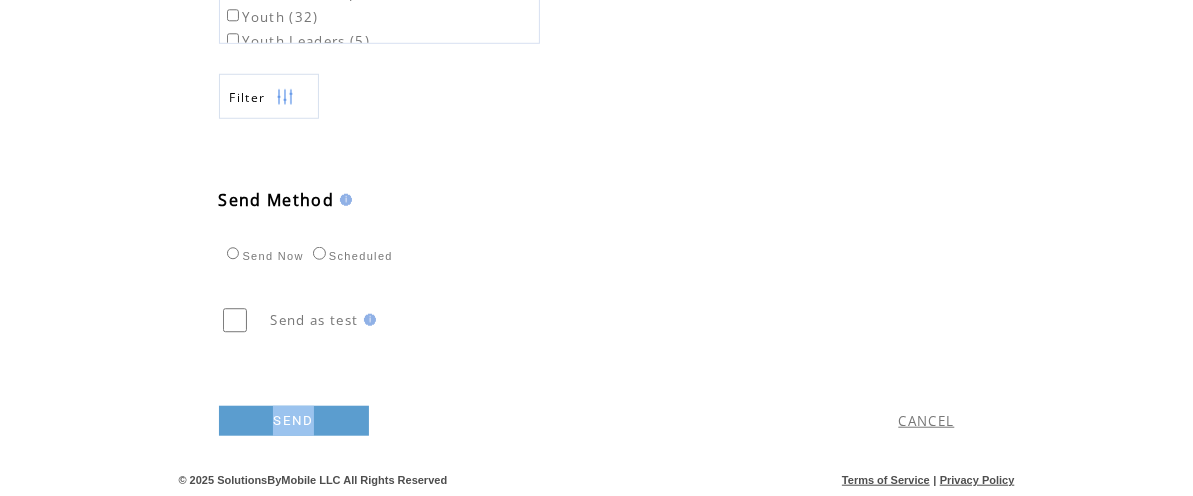 click on "SEND" at bounding box center [428, 416] 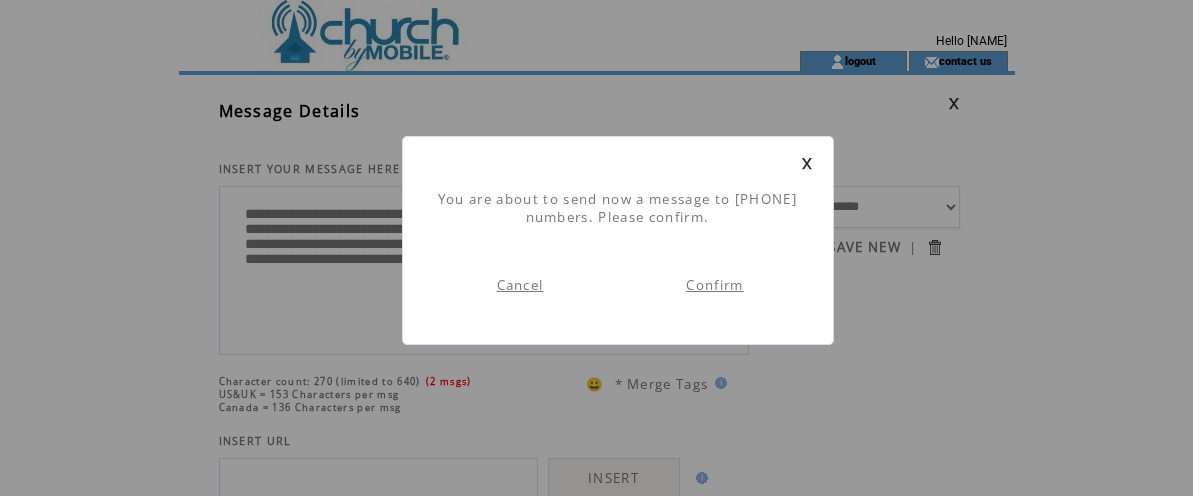 scroll, scrollTop: 0, scrollLeft: 0, axis: both 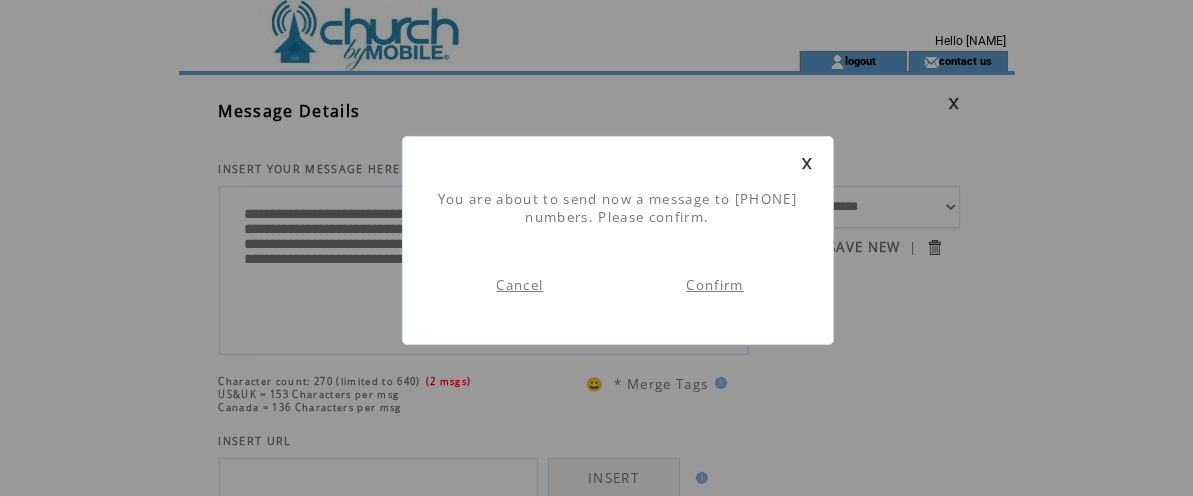 click on "Confirm" at bounding box center [714, 285] 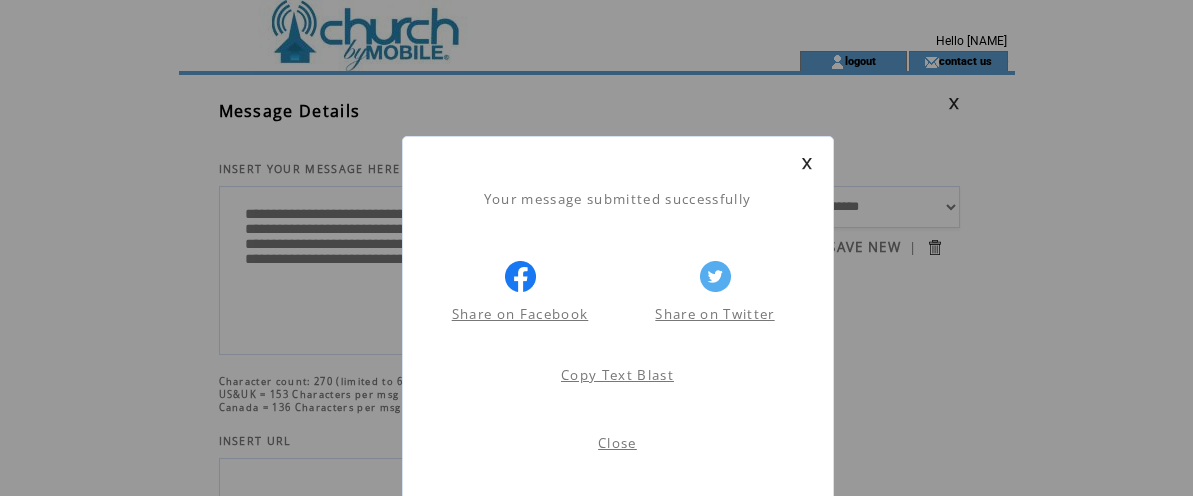 scroll, scrollTop: 0, scrollLeft: 0, axis: both 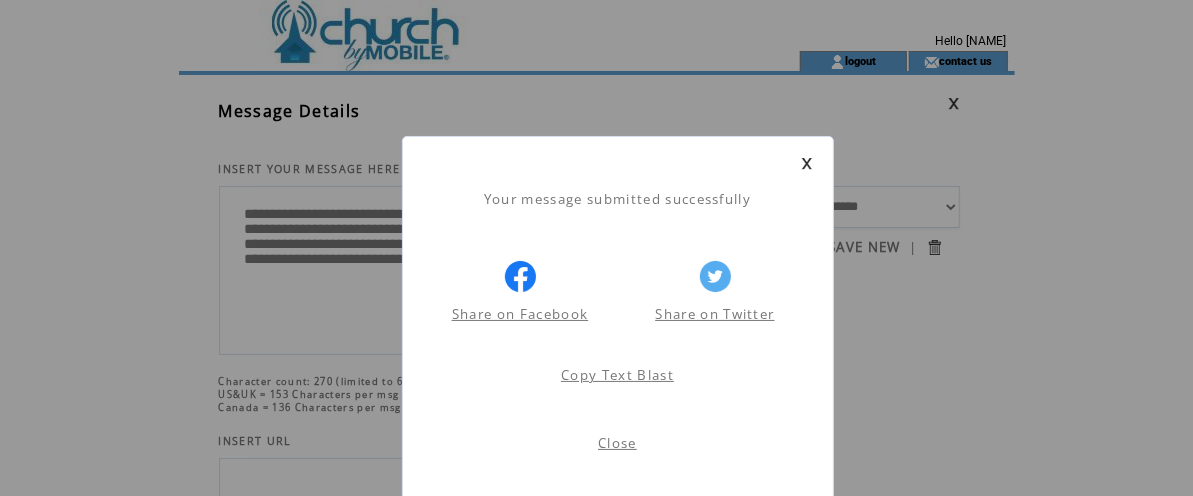 click on "Close" at bounding box center (617, 443) 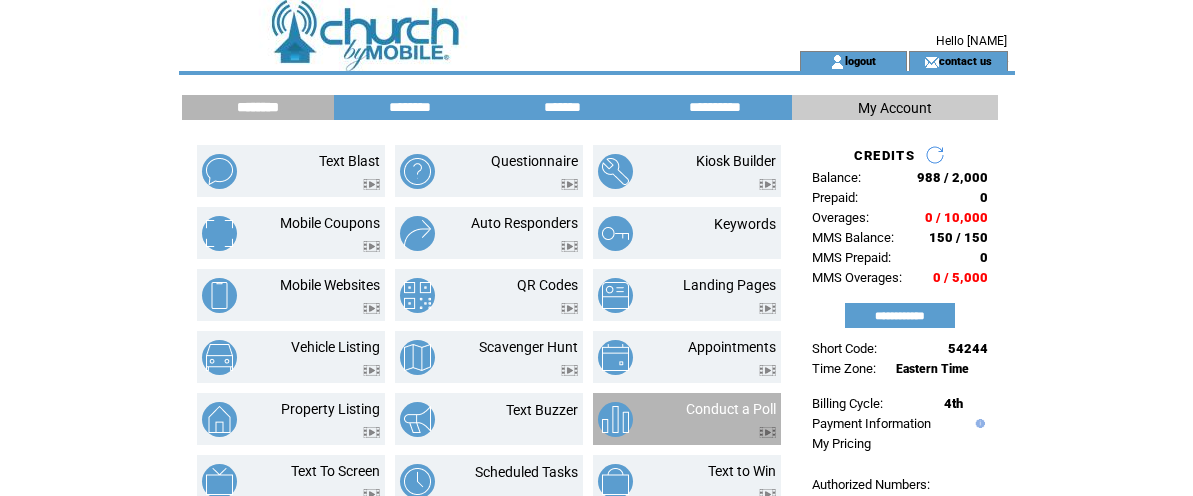scroll, scrollTop: 0, scrollLeft: 0, axis: both 